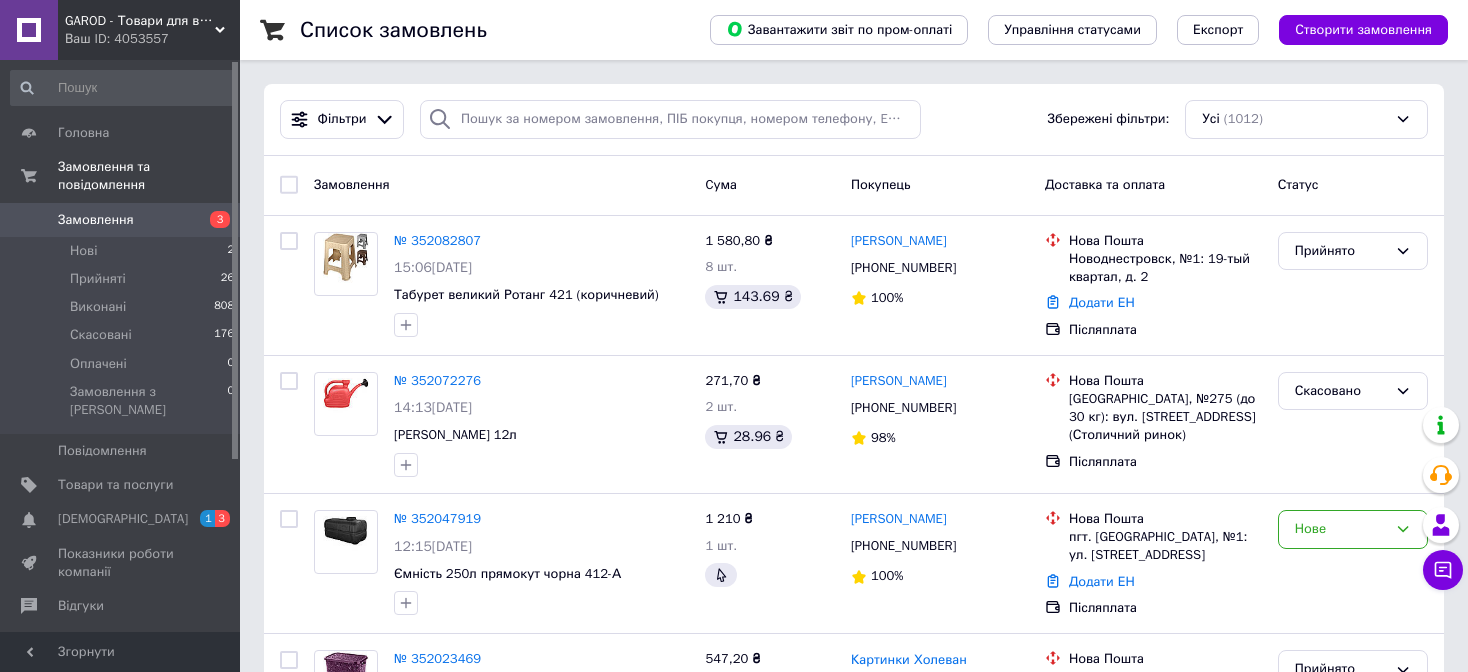 scroll, scrollTop: 0, scrollLeft: 0, axis: both 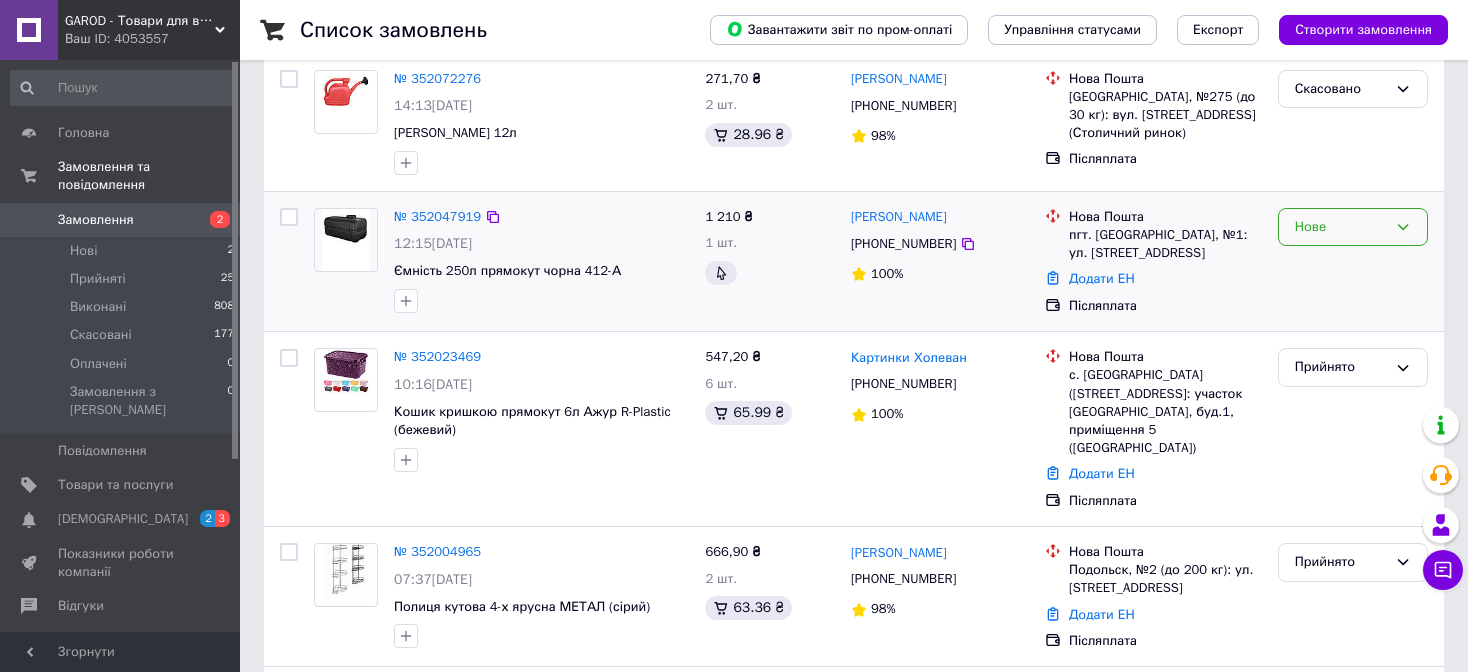 click on "Нове" at bounding box center [1341, 227] 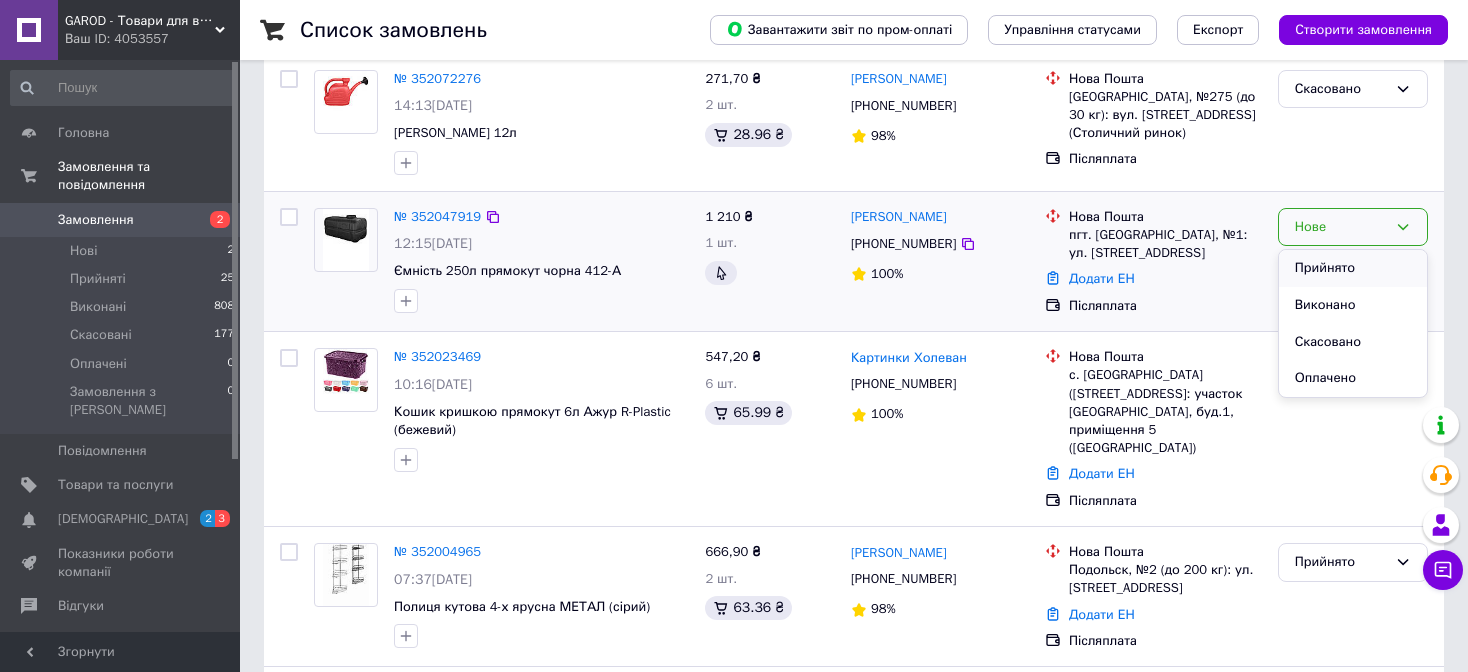 click on "Прийнято" at bounding box center (1353, 268) 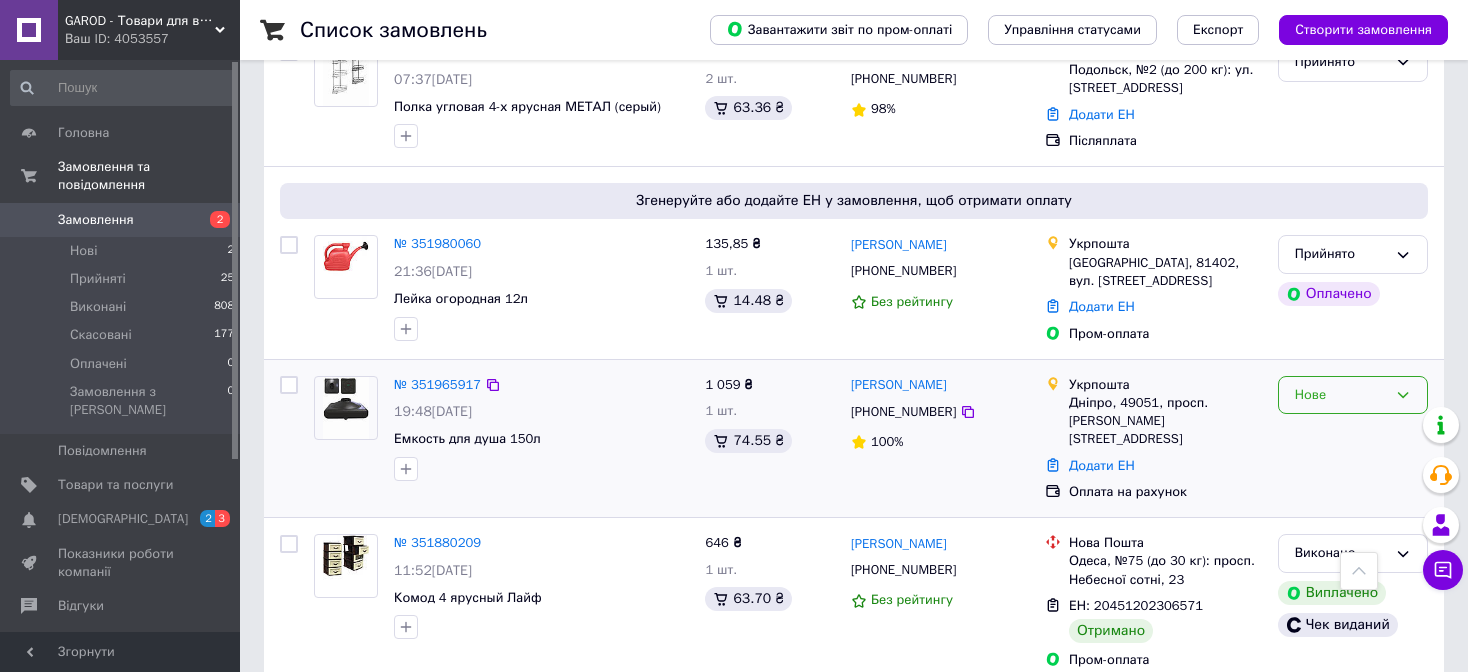 scroll, scrollTop: 700, scrollLeft: 0, axis: vertical 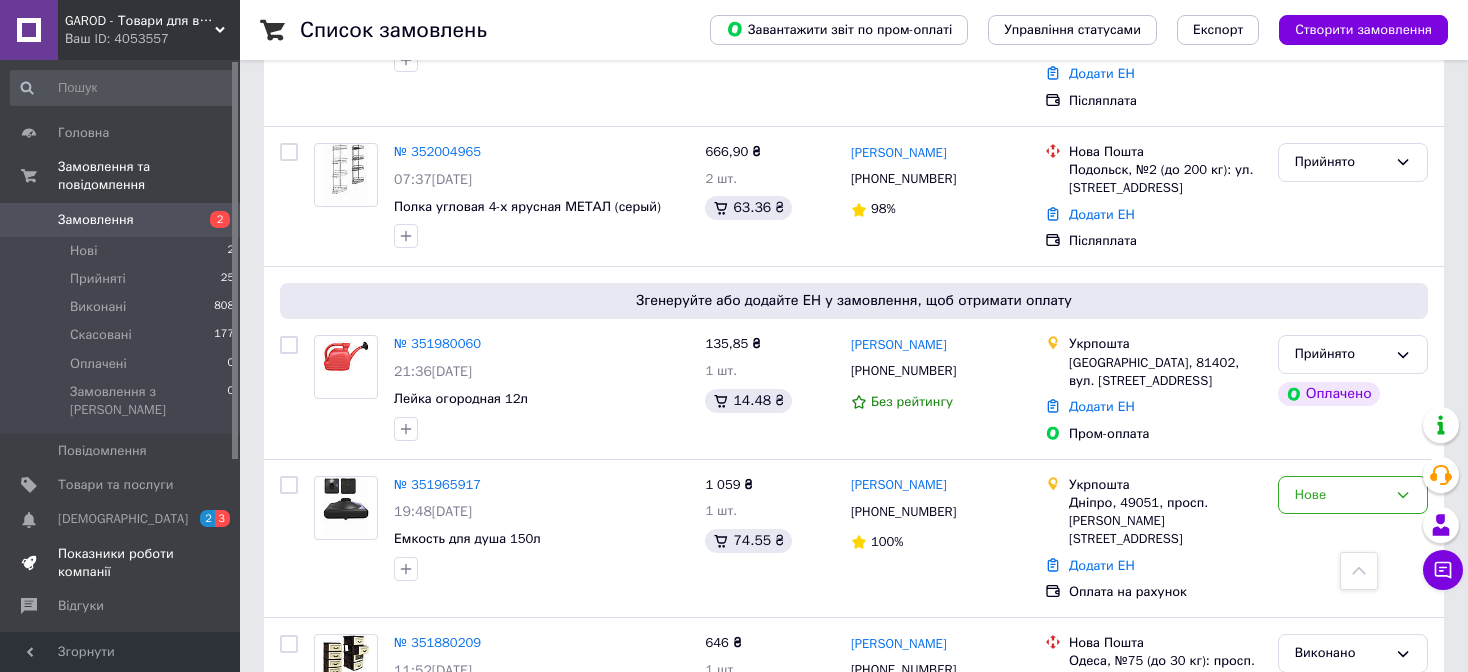 click on "Показники роботи компанії" at bounding box center [121, 563] 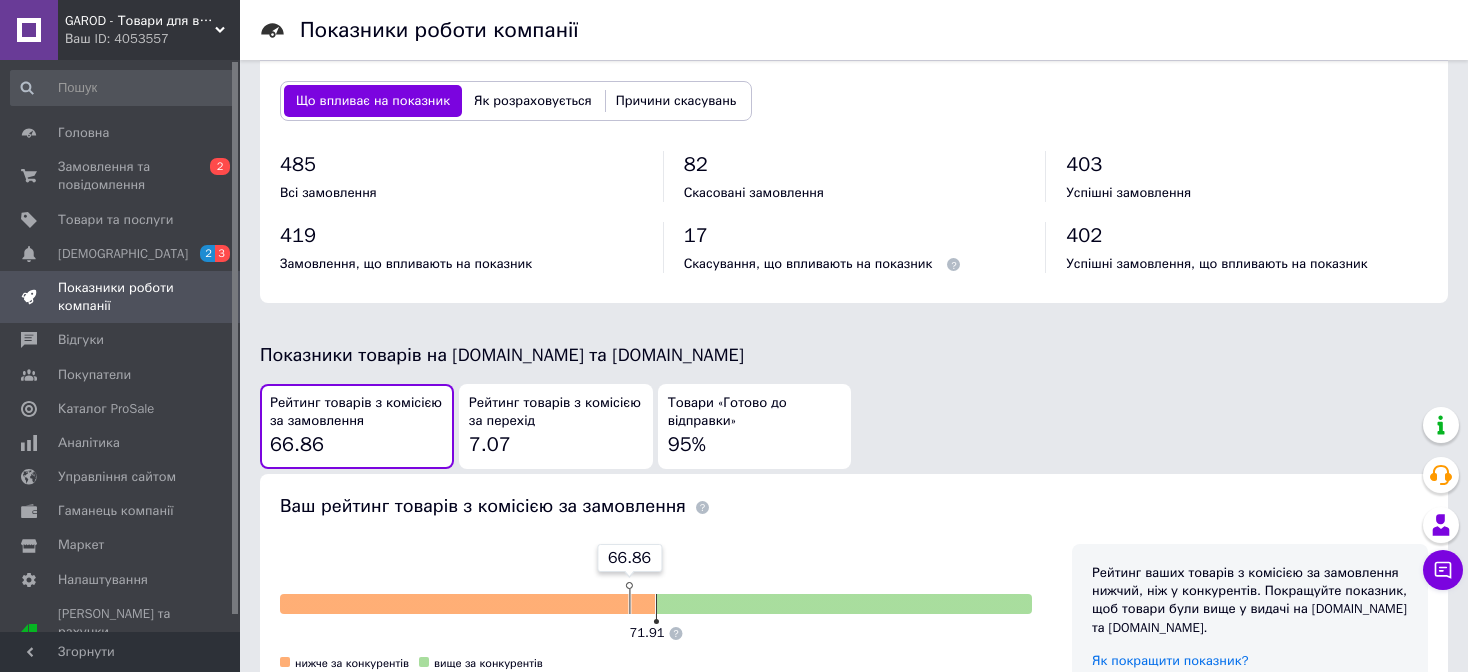 scroll, scrollTop: 900, scrollLeft: 0, axis: vertical 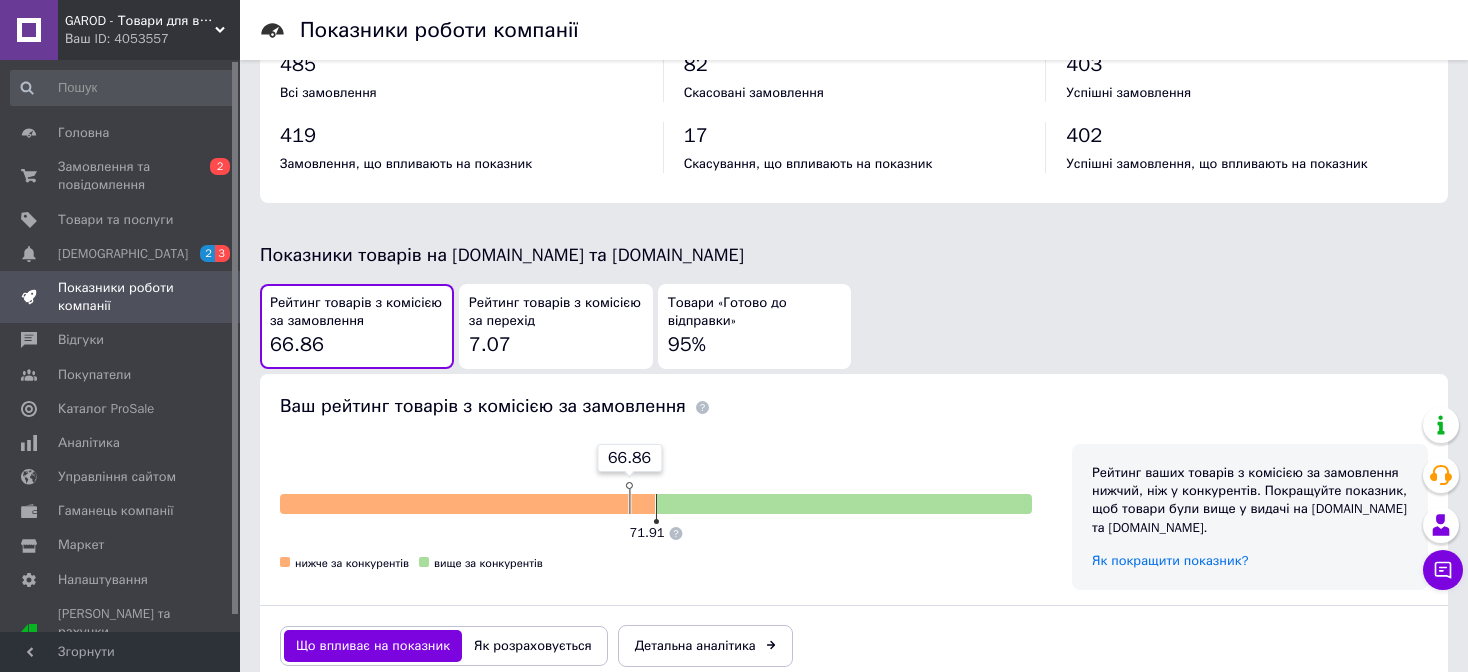 click on "Рейтинг товарів з комісією за перехід 7.07" at bounding box center (556, 326) 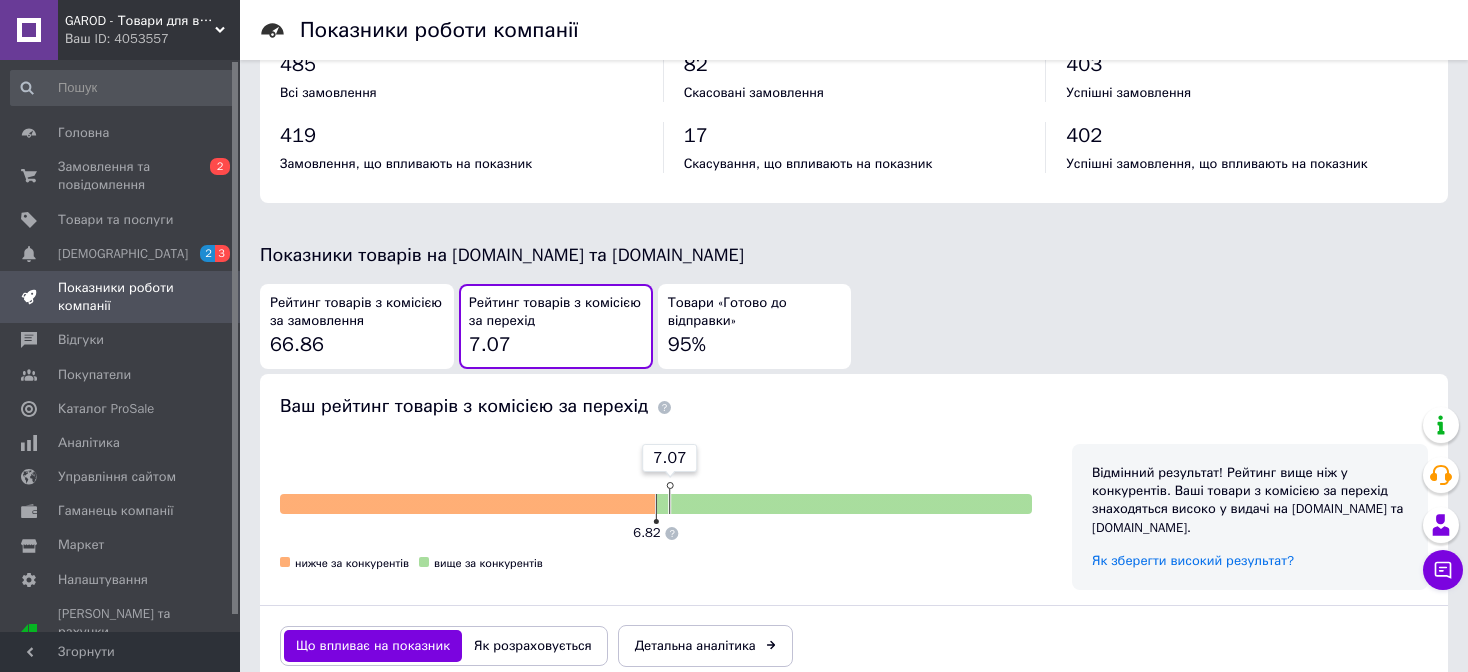 click on "Товари «Готово до відправки» 95%" at bounding box center (755, 326) 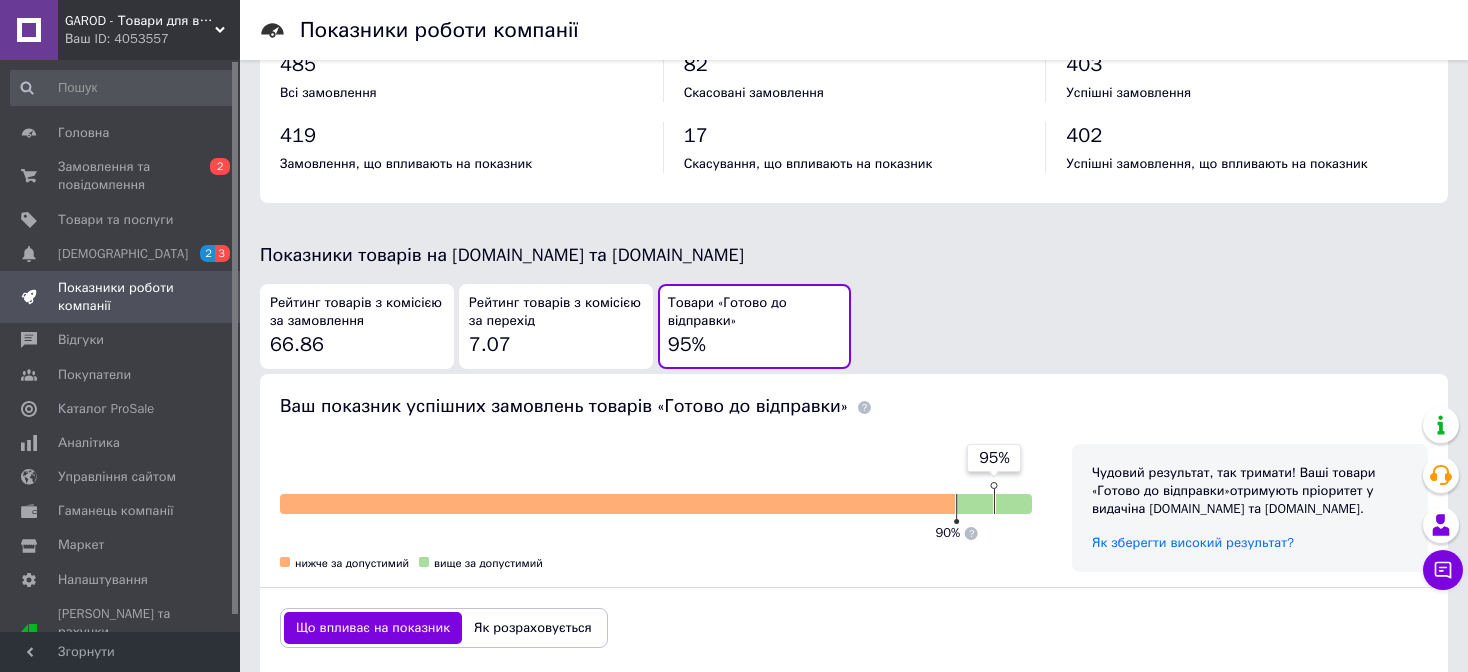 scroll, scrollTop: 300, scrollLeft: 0, axis: vertical 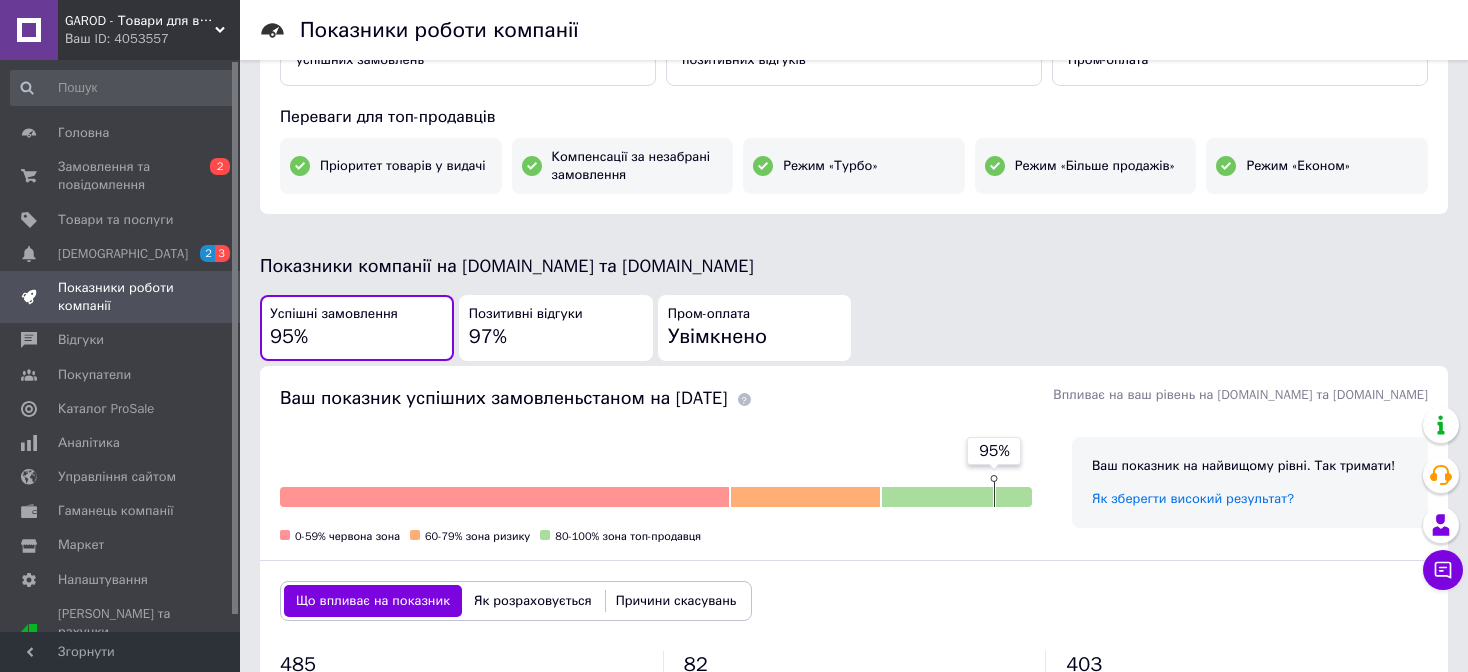 click on "97%" at bounding box center (488, 336) 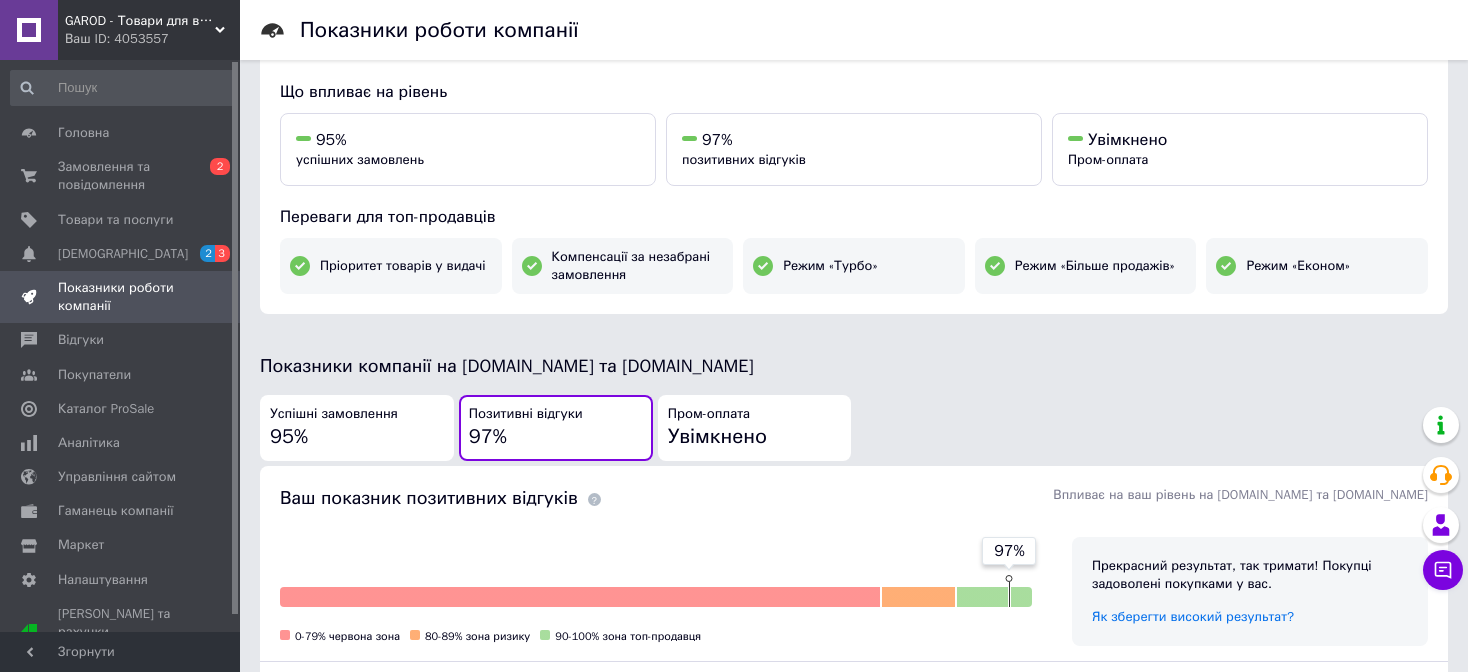 scroll, scrollTop: 0, scrollLeft: 0, axis: both 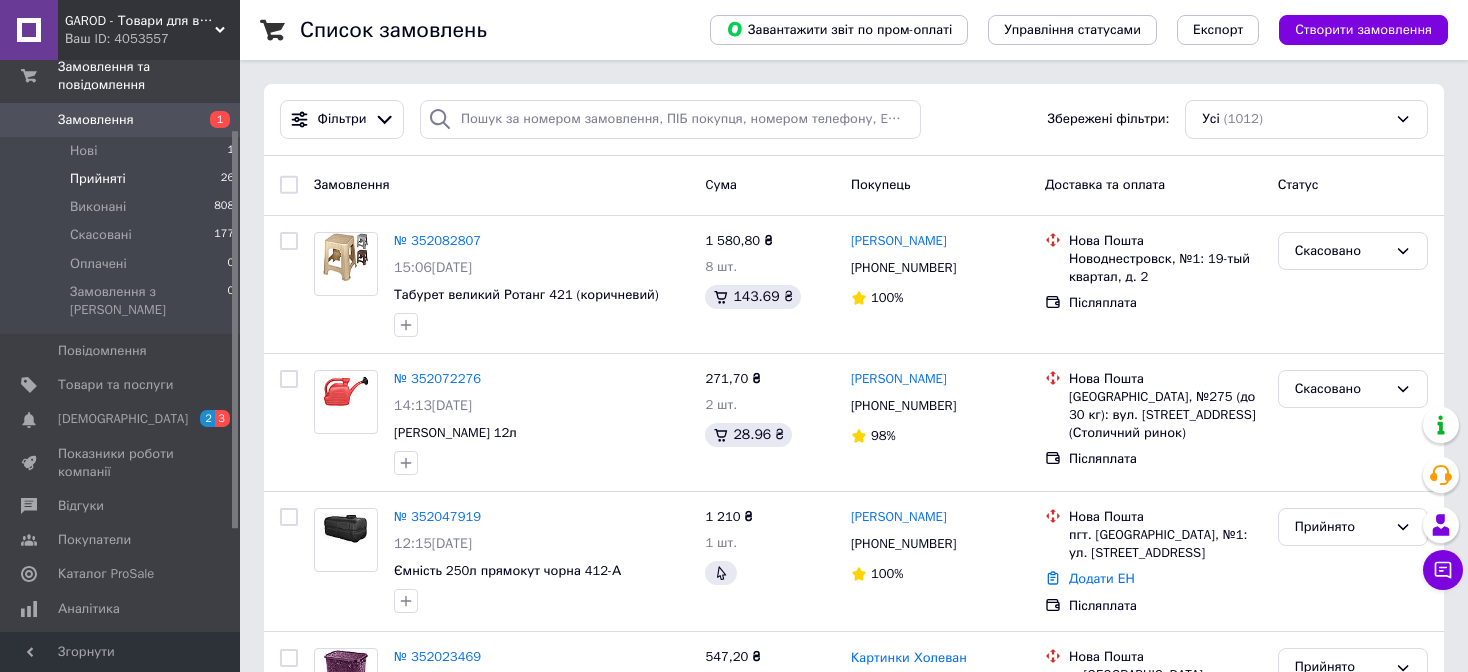 click on "Прийняті" at bounding box center (98, 179) 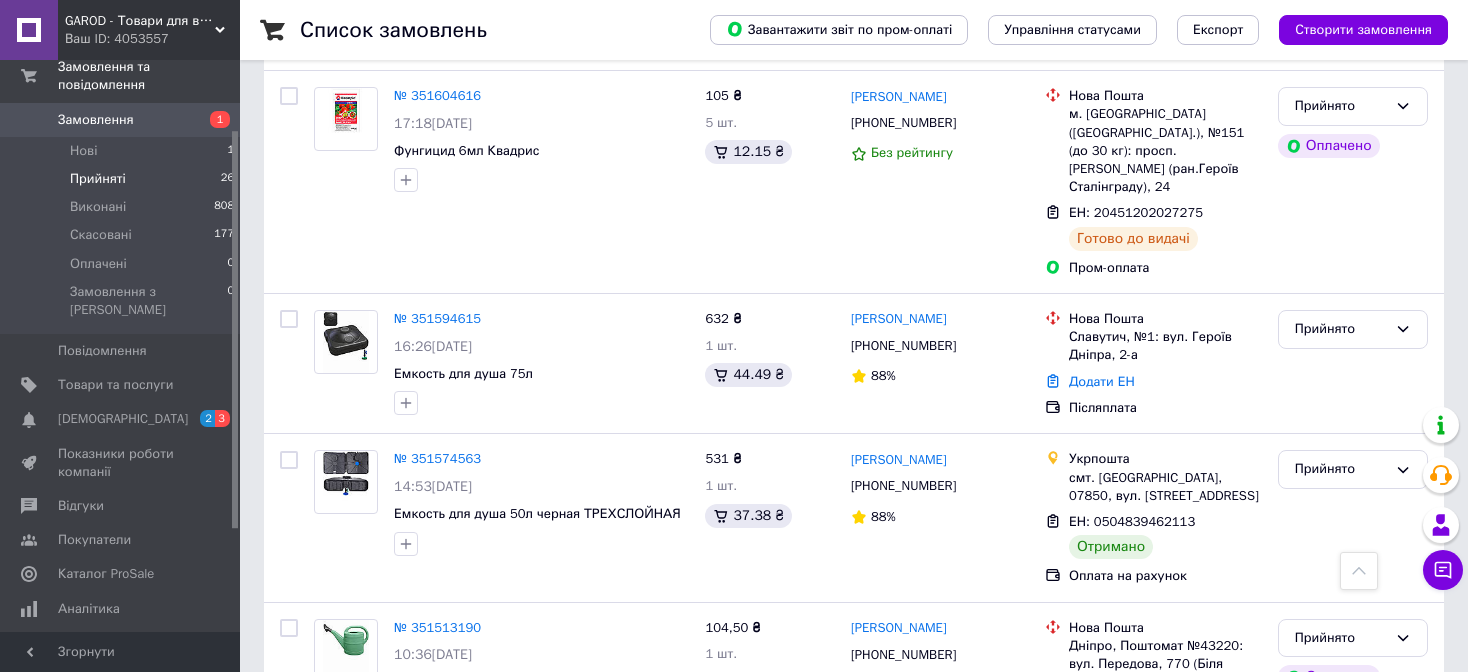 scroll, scrollTop: 2600, scrollLeft: 0, axis: vertical 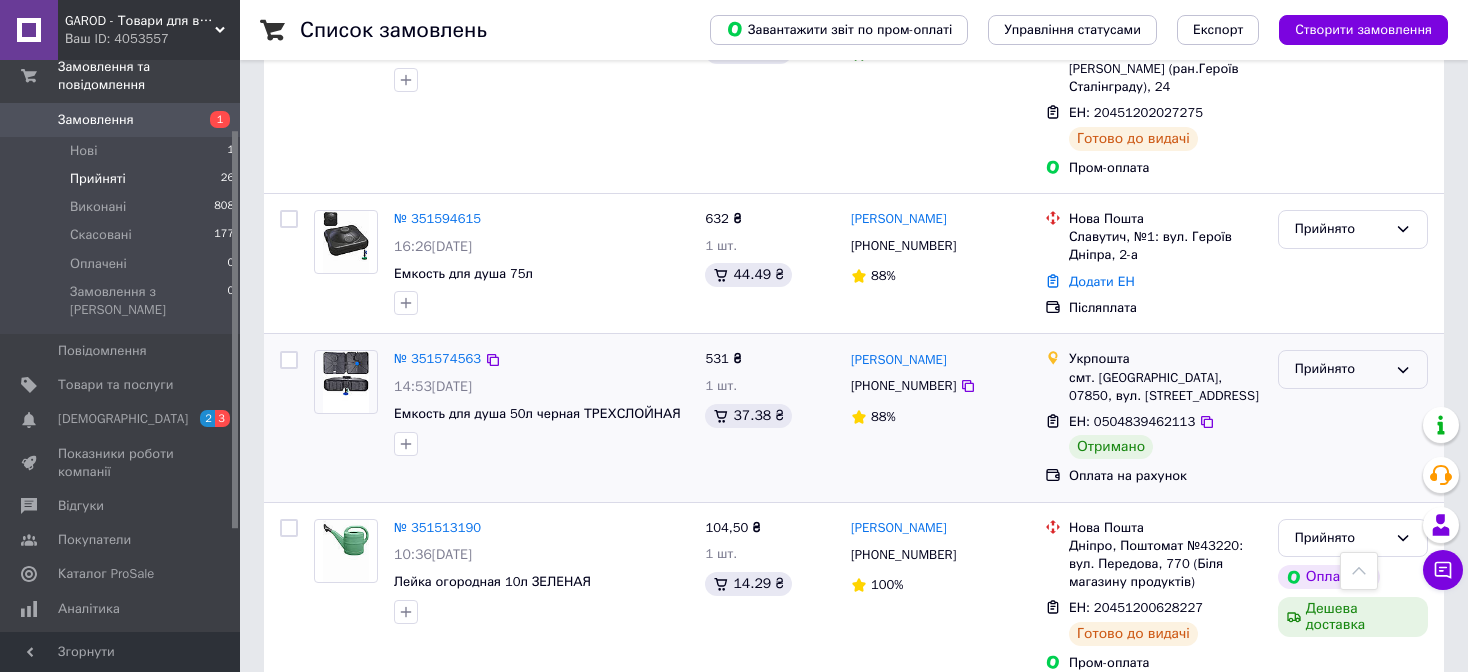 click on "Прийнято" at bounding box center (1341, 369) 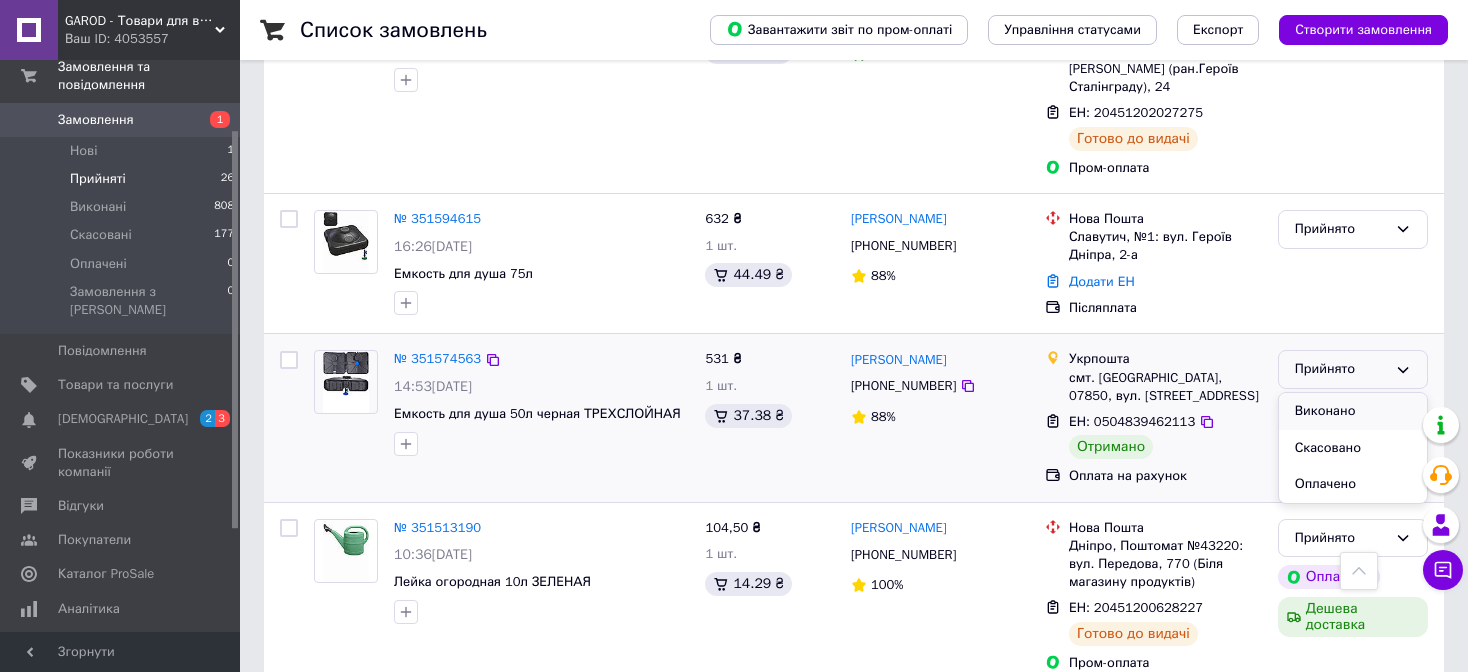 click on "Виконано" at bounding box center [1353, 411] 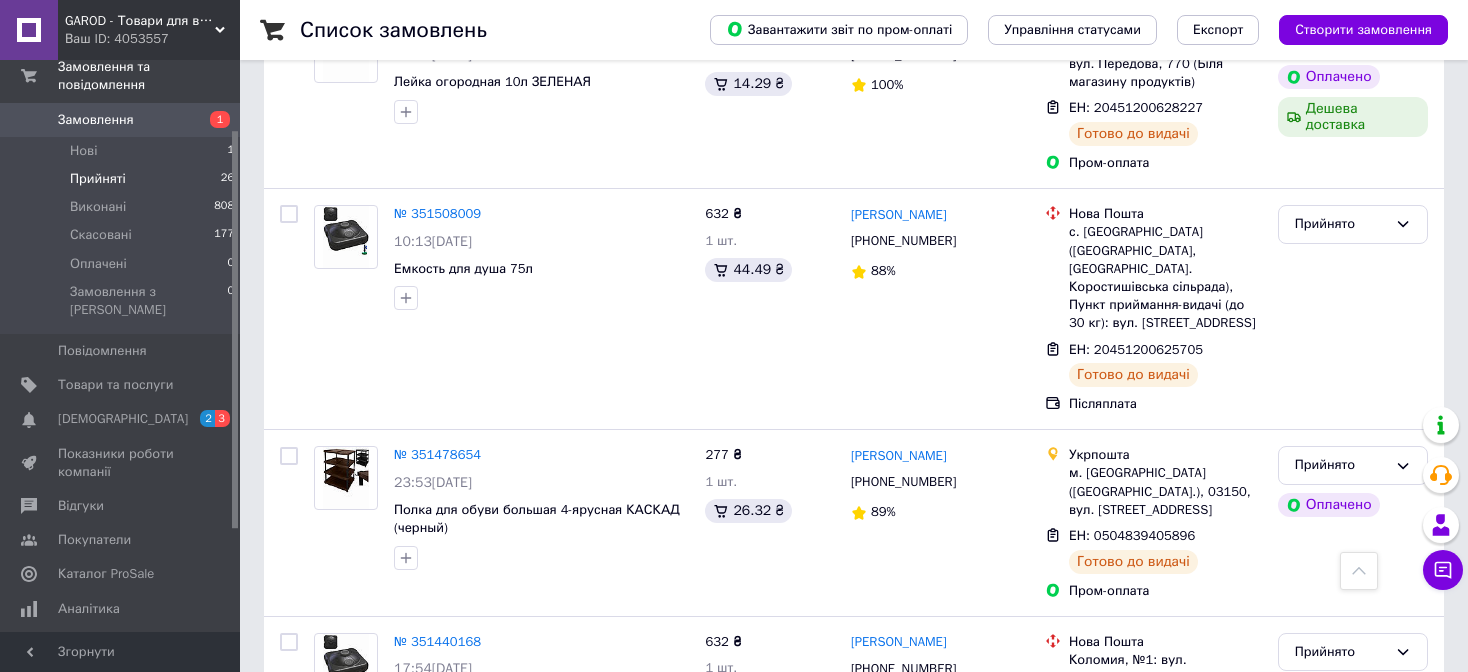 scroll, scrollTop: 3200, scrollLeft: 0, axis: vertical 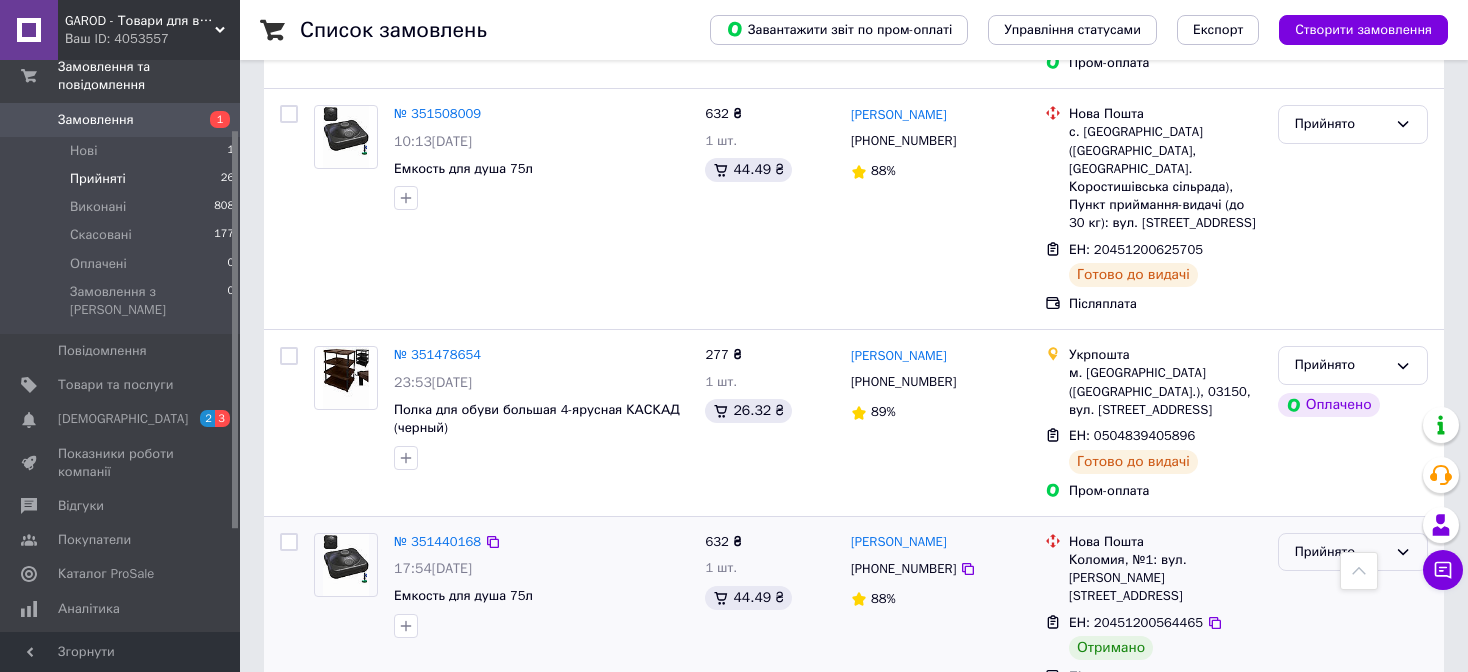 click on "Прийнято" at bounding box center [1341, 552] 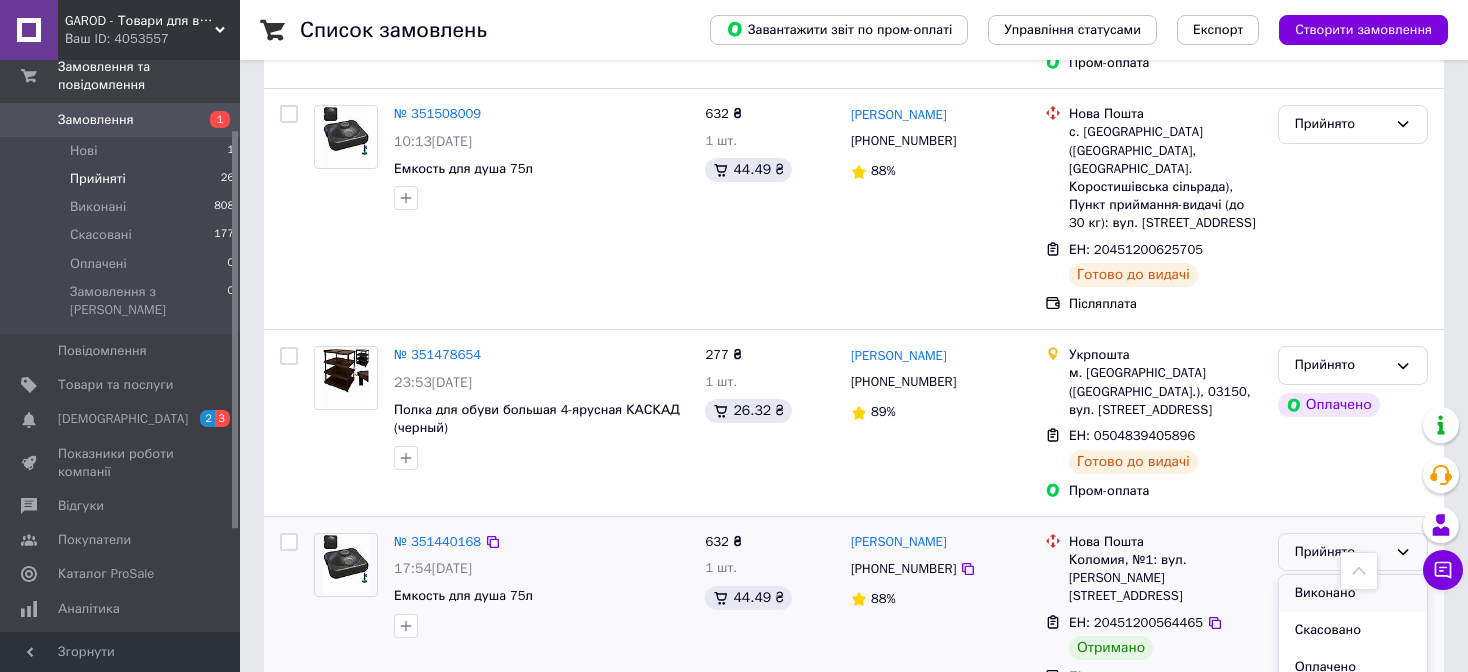 click on "Виконано" at bounding box center (1353, 593) 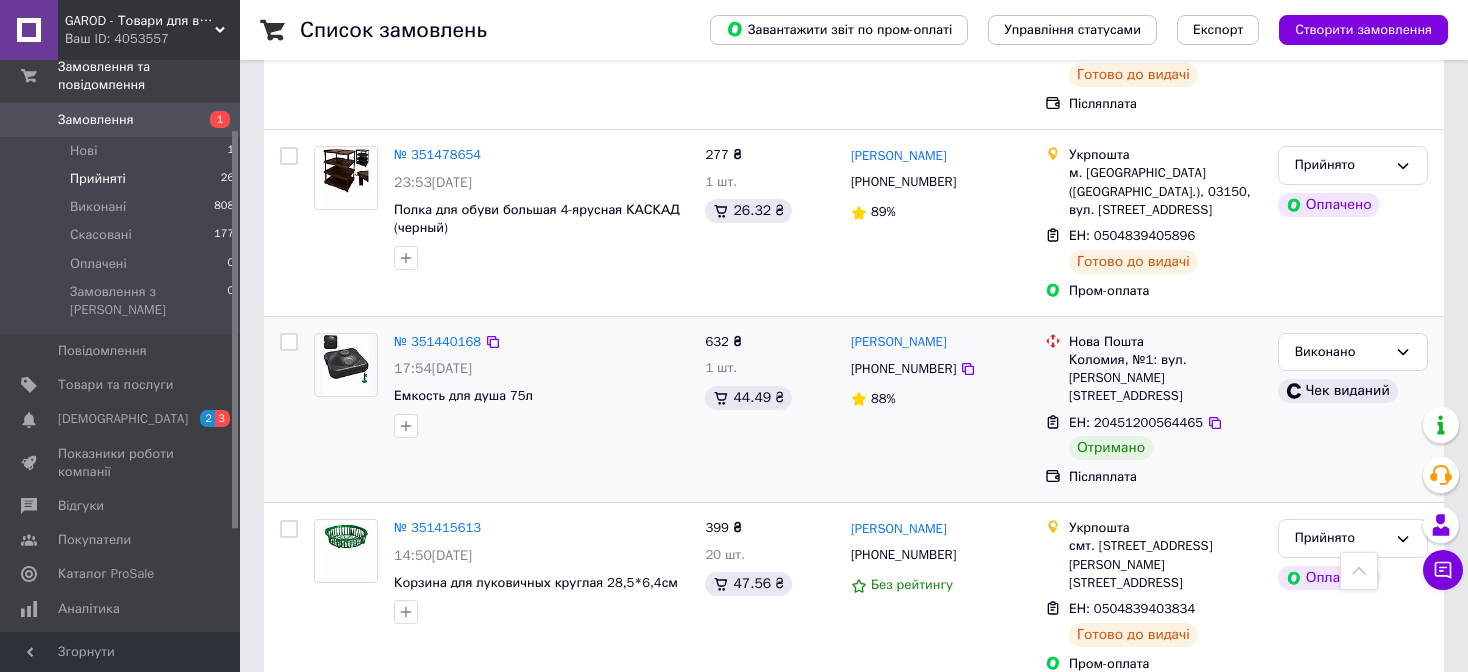 scroll, scrollTop: 3500, scrollLeft: 0, axis: vertical 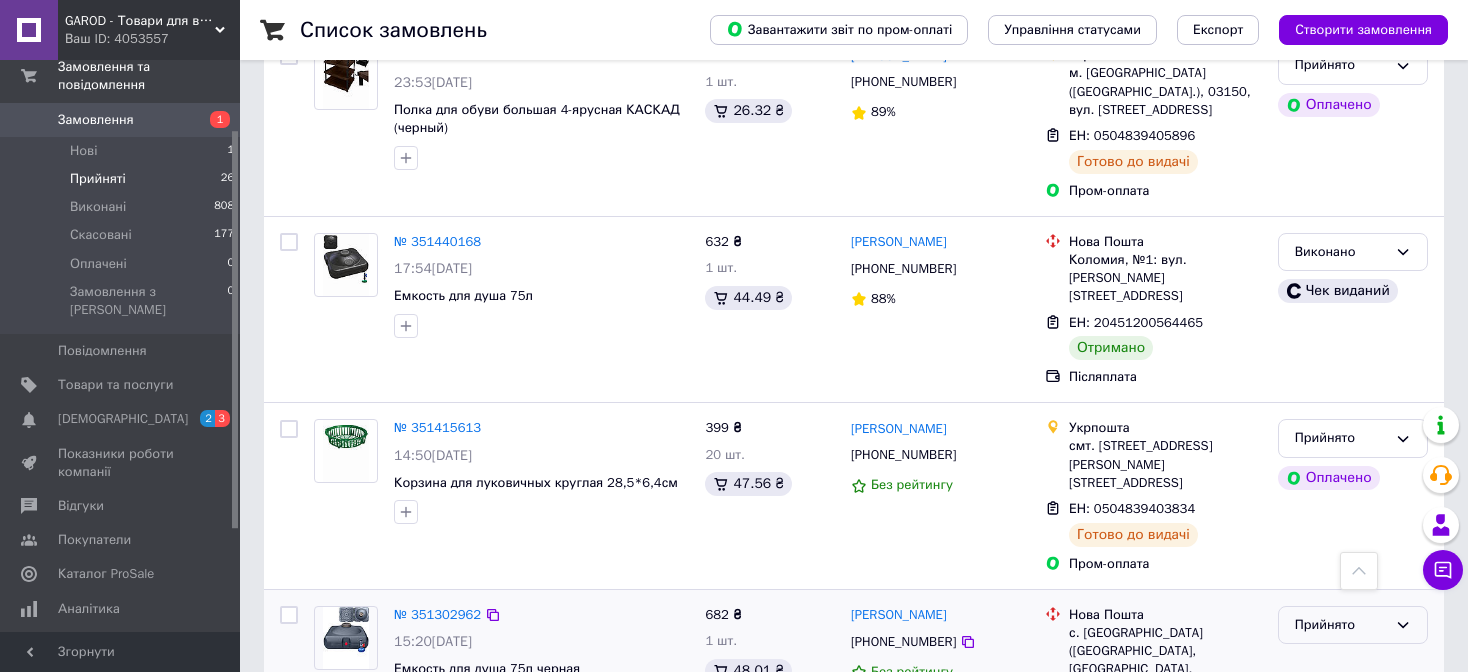 click on "Прийнято" at bounding box center [1341, 625] 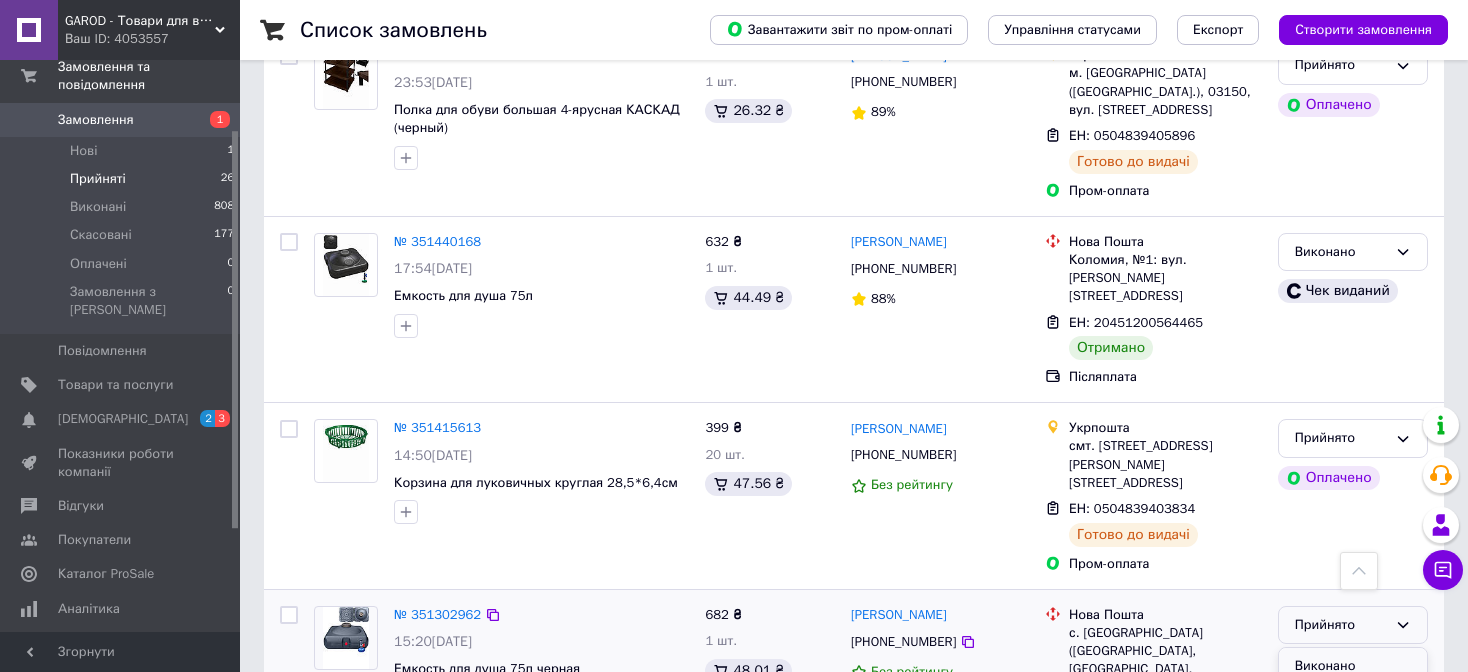 click on "Виконано" at bounding box center [1353, 666] 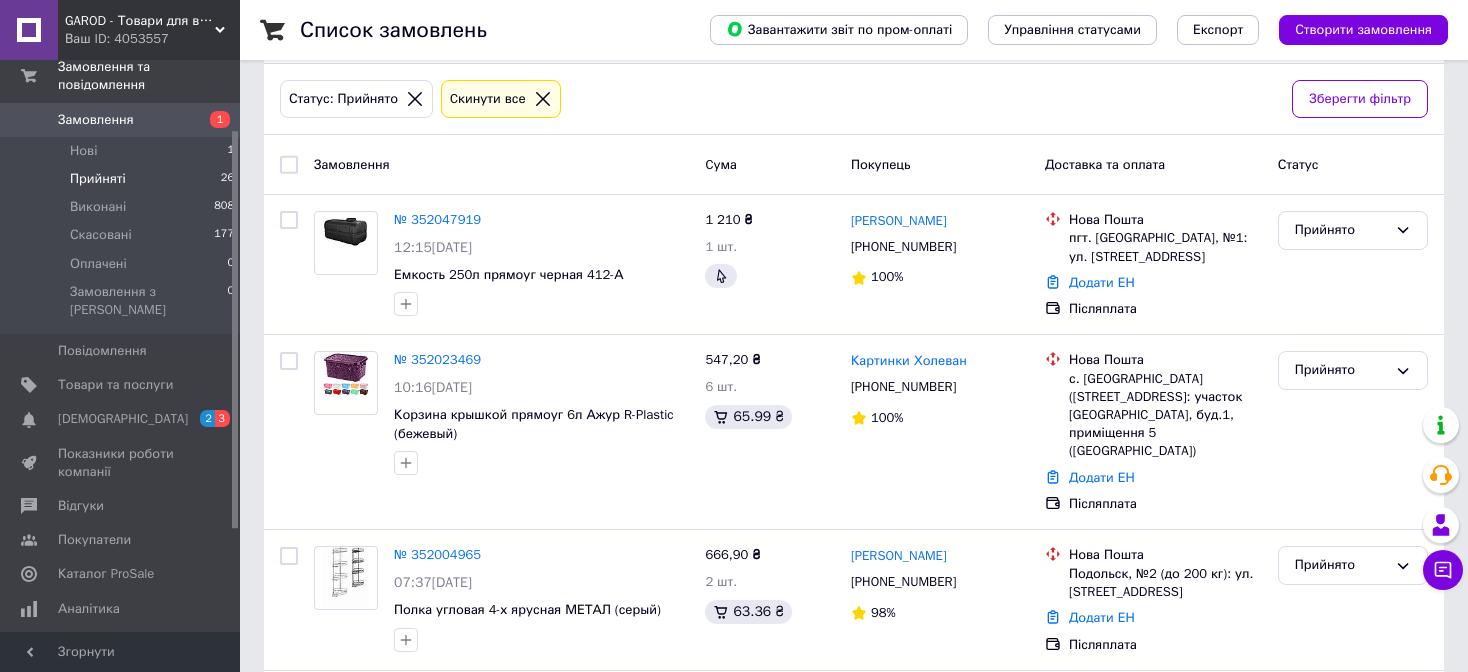 scroll, scrollTop: 0, scrollLeft: 0, axis: both 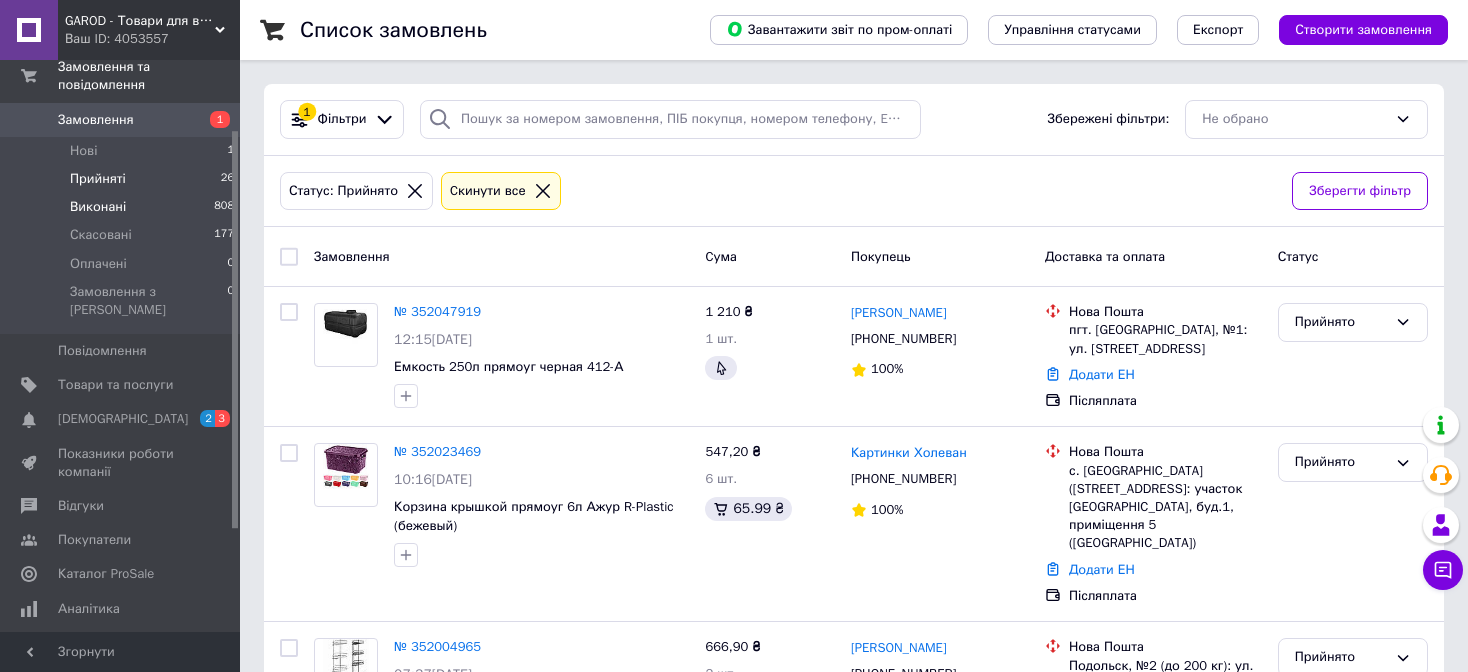 click on "Виконані" at bounding box center [98, 207] 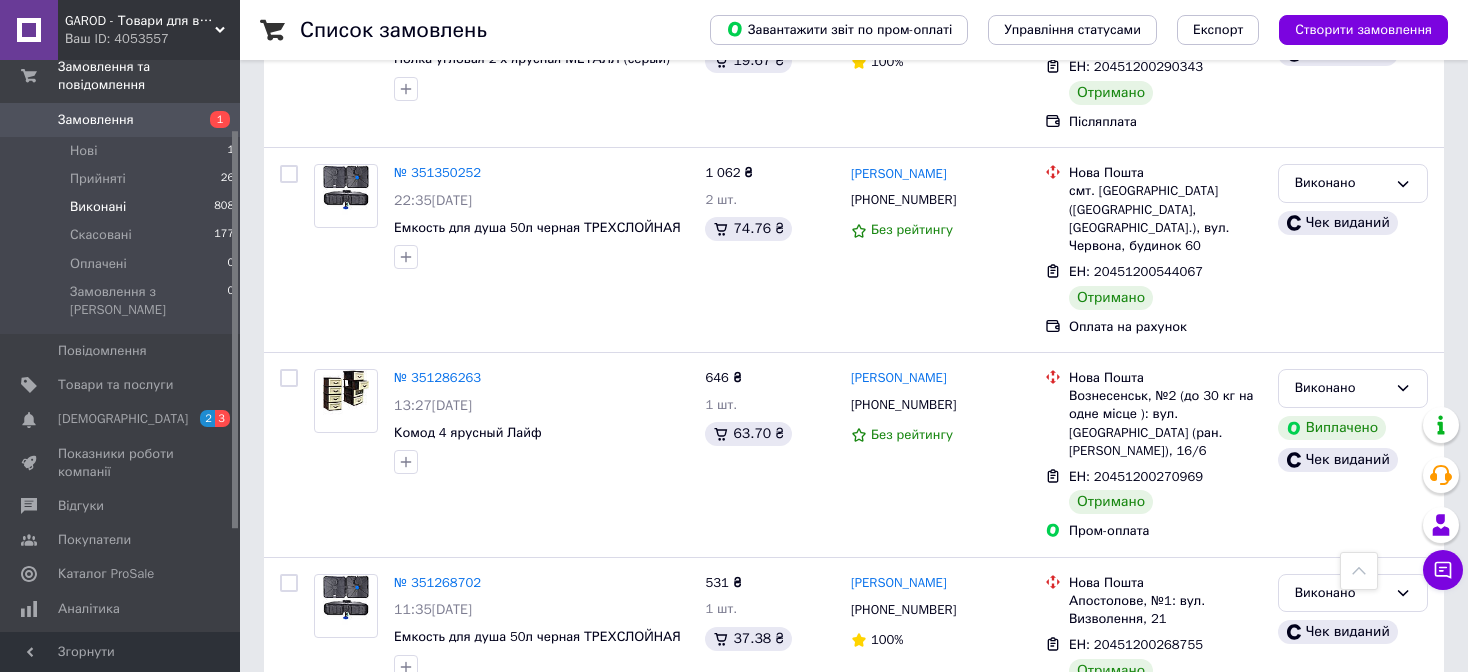 scroll, scrollTop: 2100, scrollLeft: 0, axis: vertical 